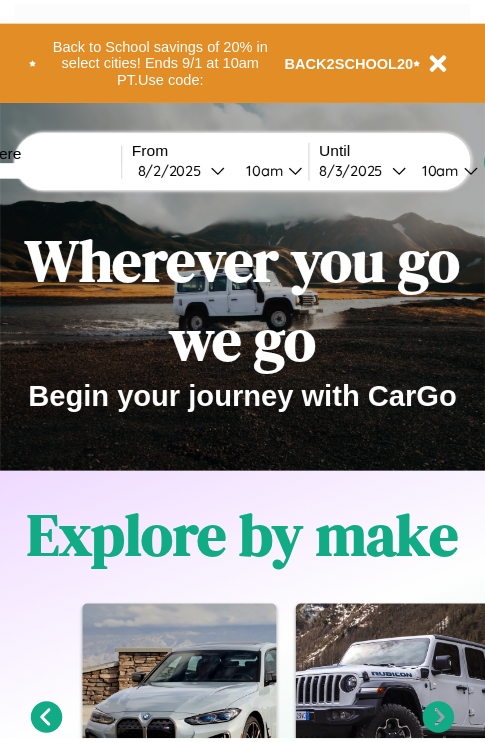 scroll, scrollTop: 0, scrollLeft: 0, axis: both 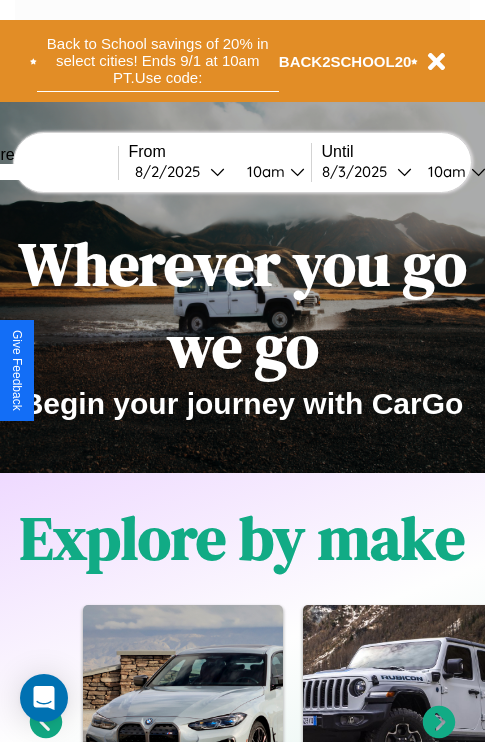 click on "Back to School savings of 20% in select cities! Ends 9/1 at 10am PT.  Use code:" at bounding box center (158, 61) 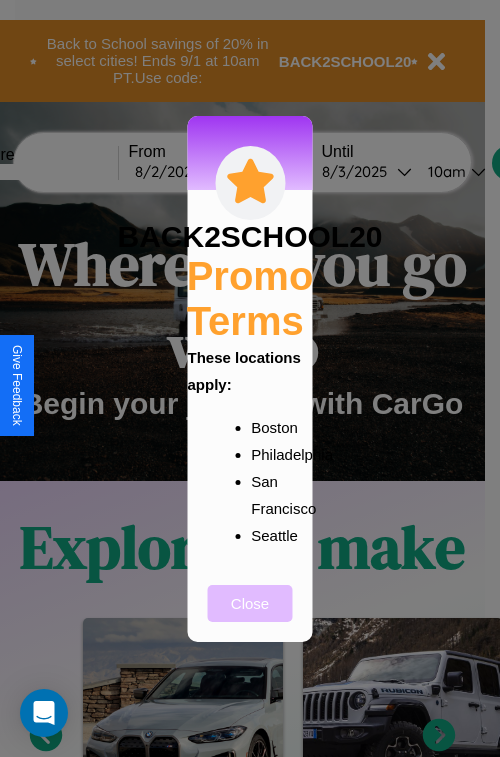 click on "Close" at bounding box center [250, 603] 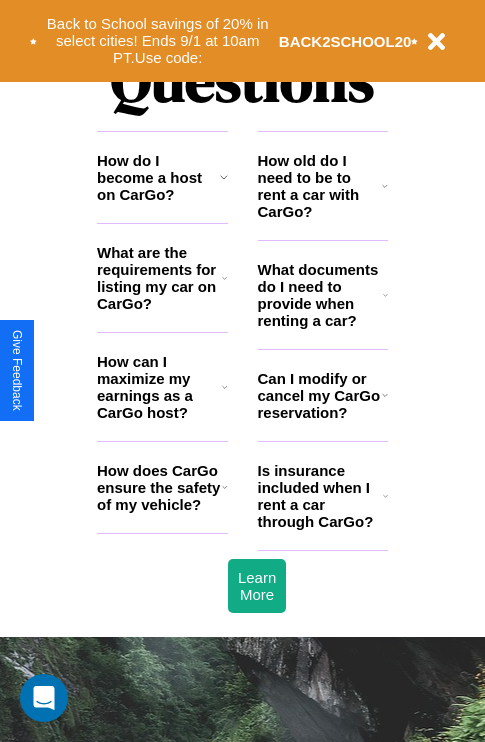 scroll, scrollTop: 2423, scrollLeft: 0, axis: vertical 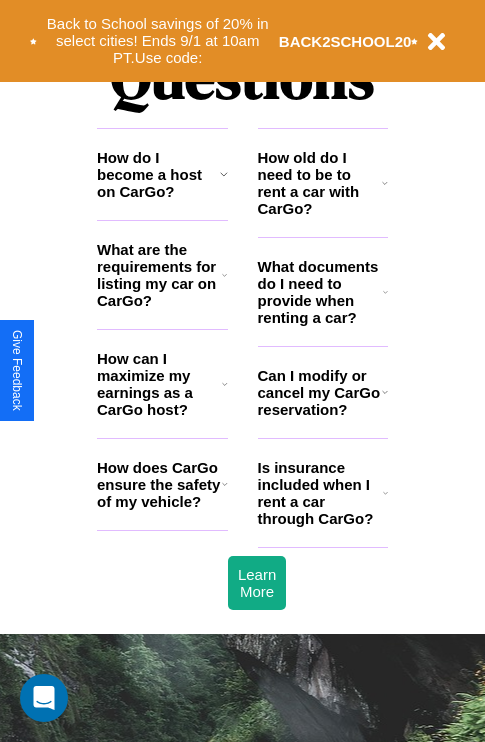 click 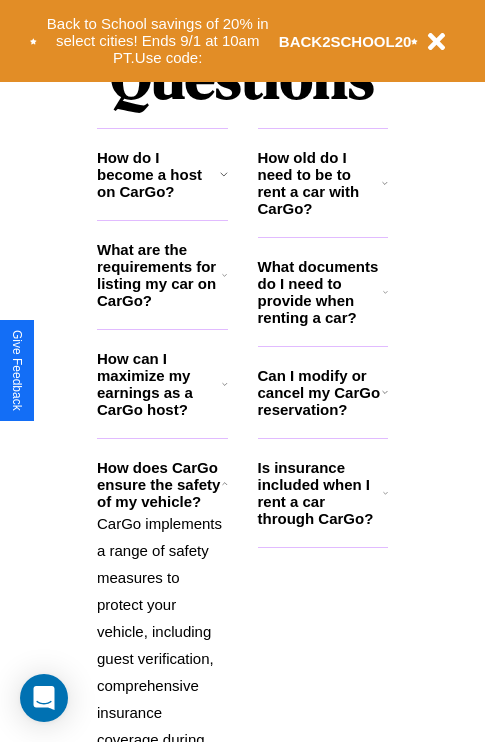 click 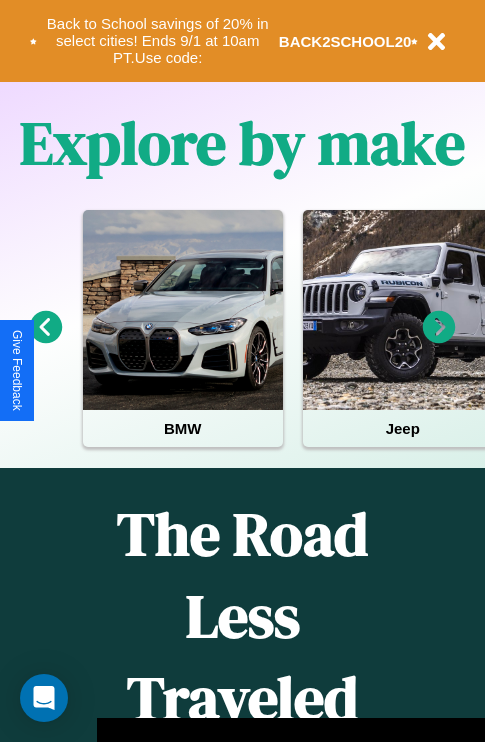 scroll, scrollTop: 308, scrollLeft: 0, axis: vertical 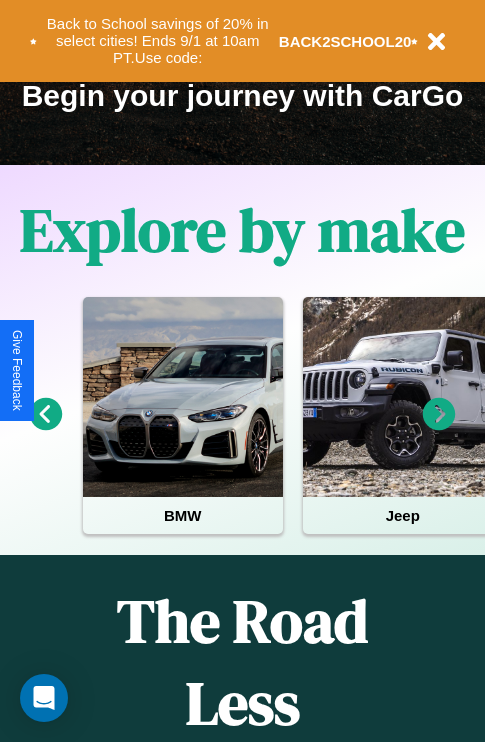 click 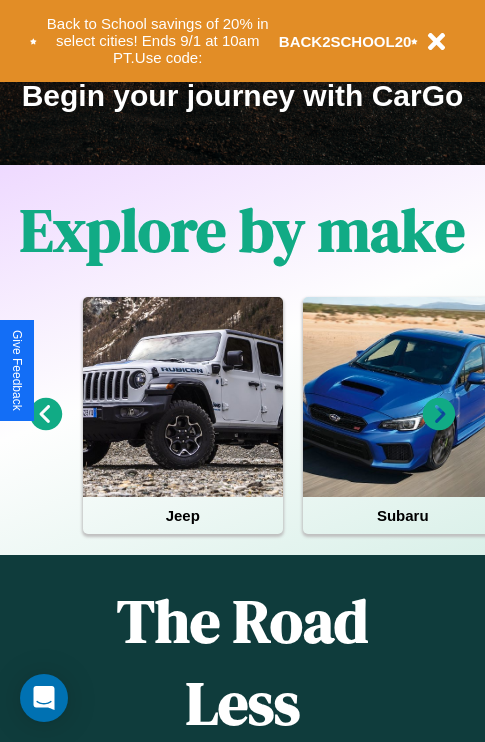 click 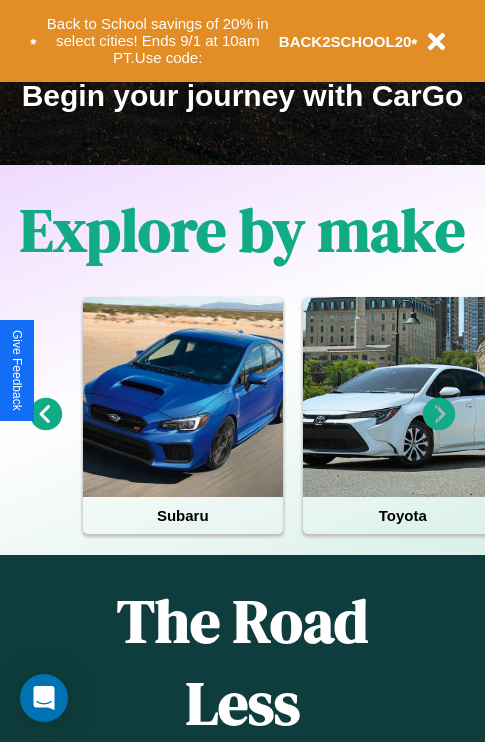 click 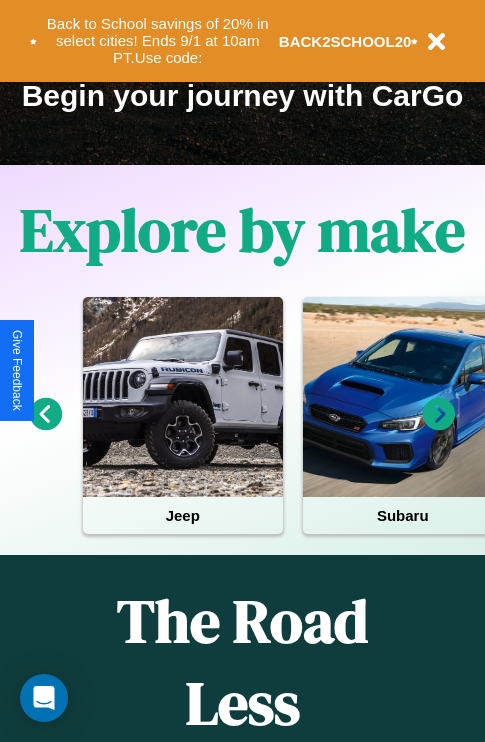 click 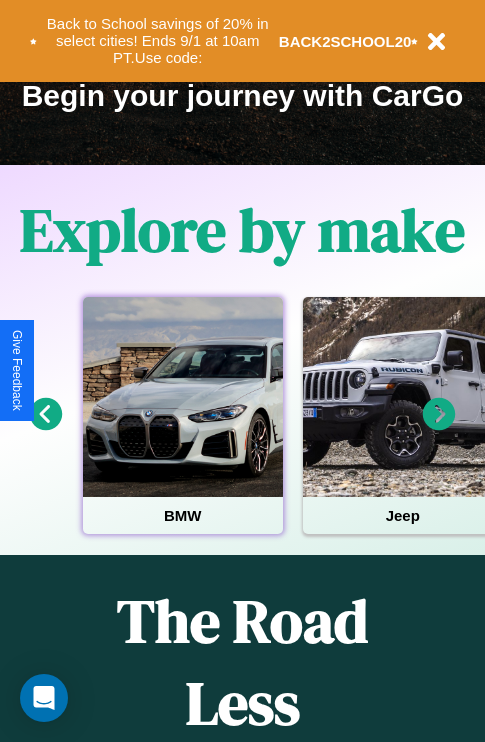 click at bounding box center [183, 397] 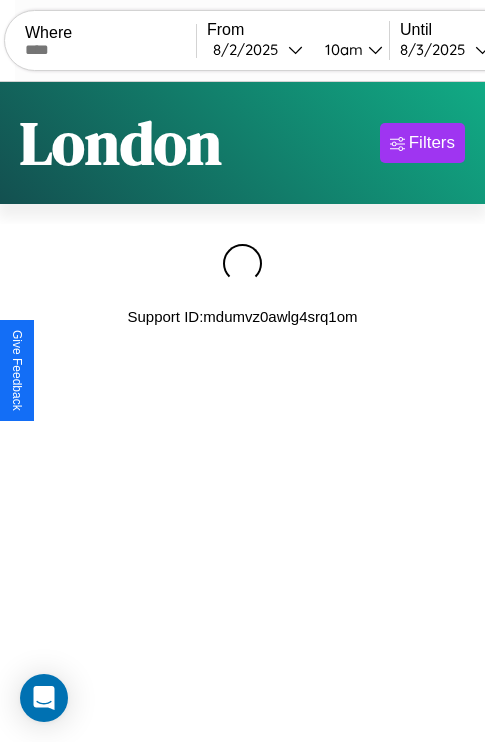 scroll, scrollTop: 0, scrollLeft: 0, axis: both 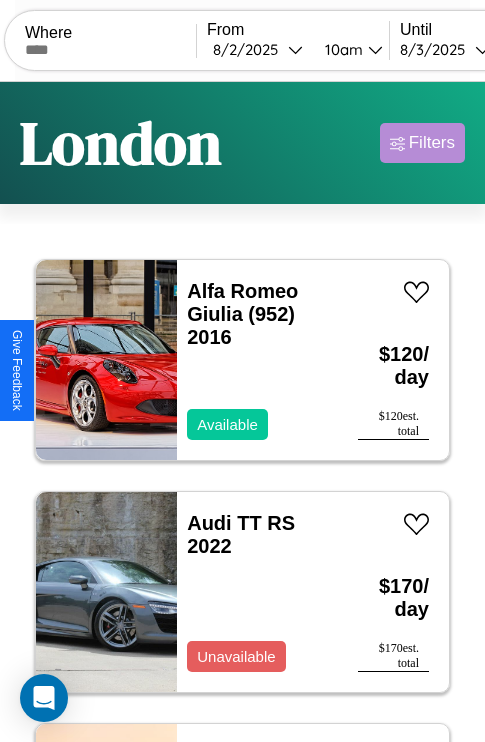 click on "Filters" at bounding box center (432, 143) 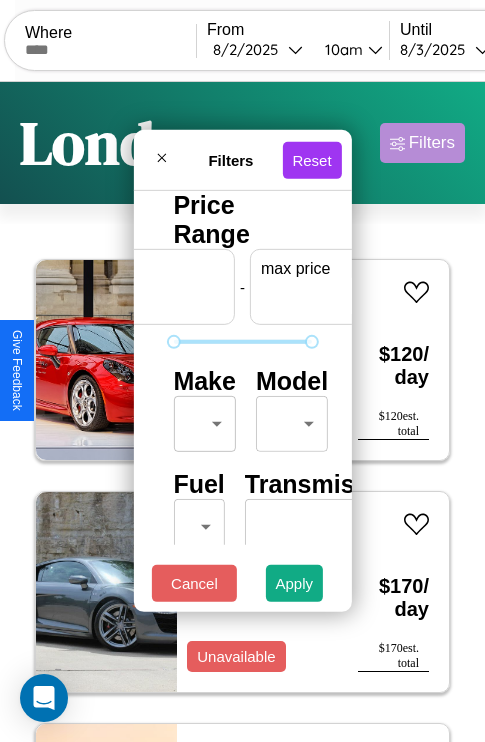 scroll, scrollTop: 0, scrollLeft: 124, axis: horizontal 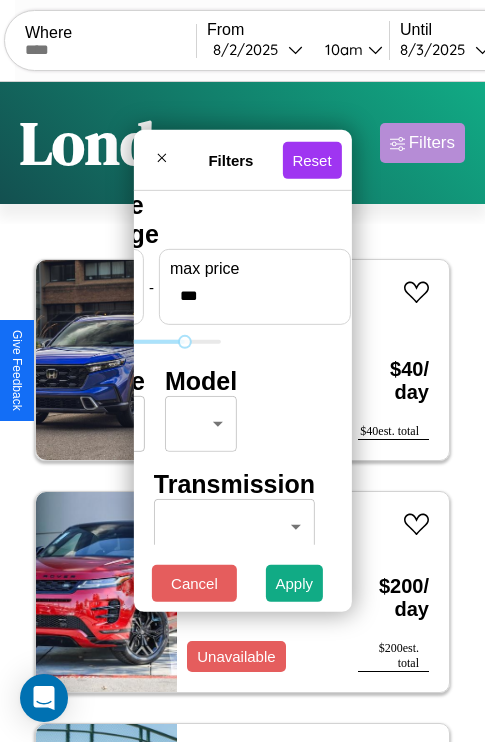 type on "***" 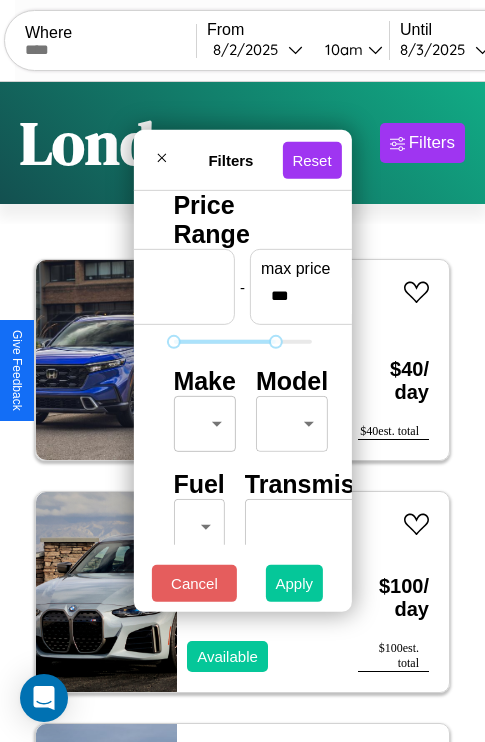 type on "*" 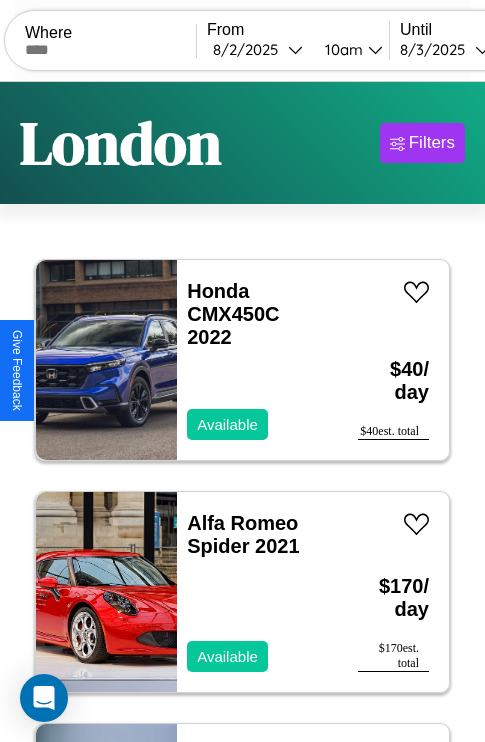 scroll, scrollTop: 95, scrollLeft: 0, axis: vertical 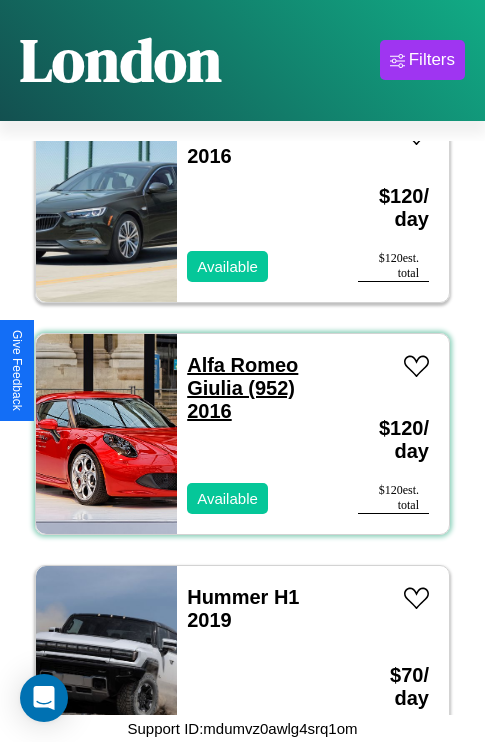 click on "Alfa Romeo   Giulia (952)   2016" at bounding box center (242, 388) 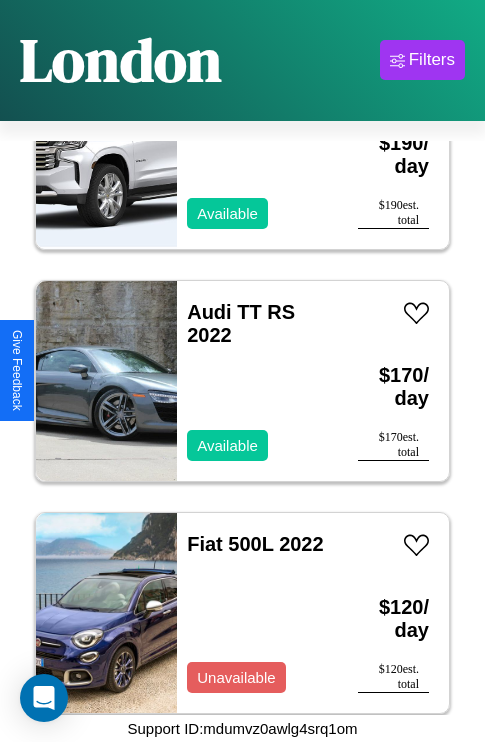 scroll, scrollTop: 4019, scrollLeft: 0, axis: vertical 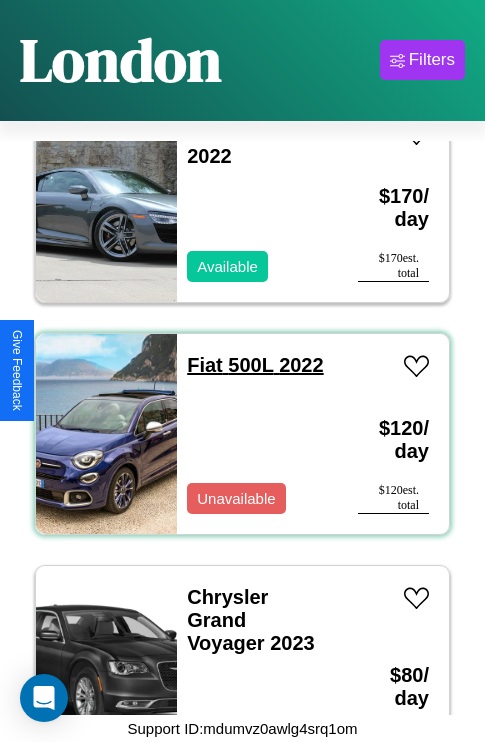 click on "Fiat   500L   2022" at bounding box center [255, 365] 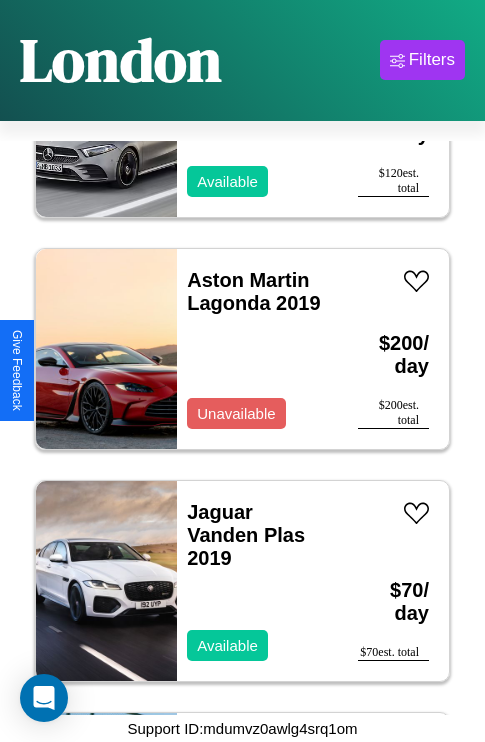 scroll, scrollTop: 1931, scrollLeft: 0, axis: vertical 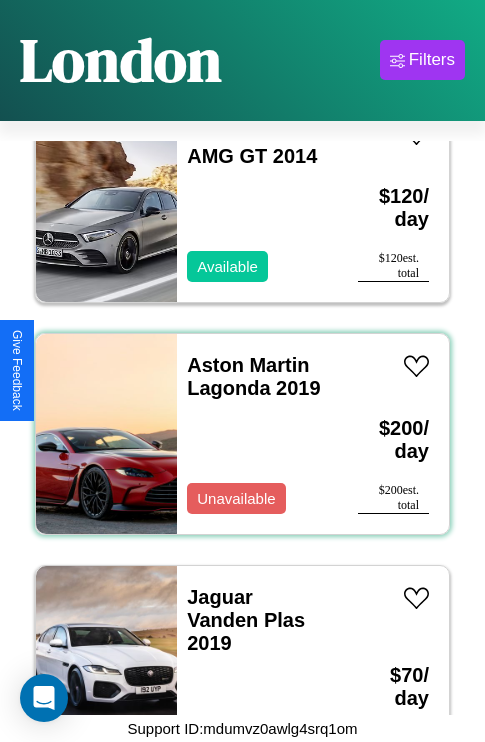 click on "Aston Martin   Lagonda   2019 Unavailable" at bounding box center [257, 434] 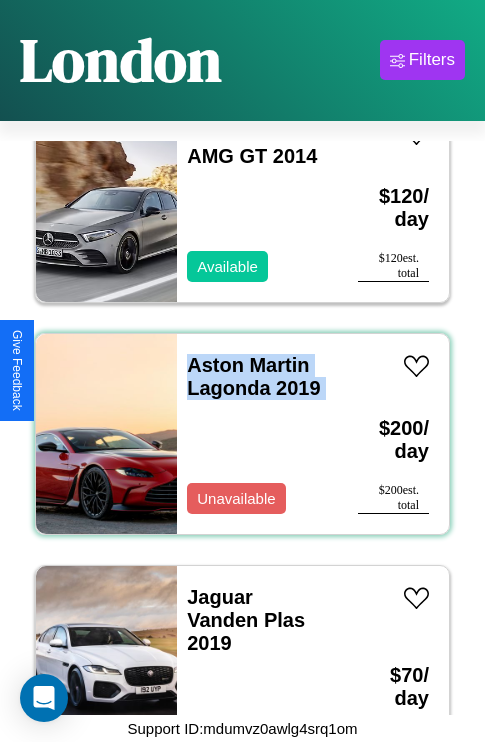 click on "Aston Martin   Lagonda   2019 Unavailable" at bounding box center (257, 434) 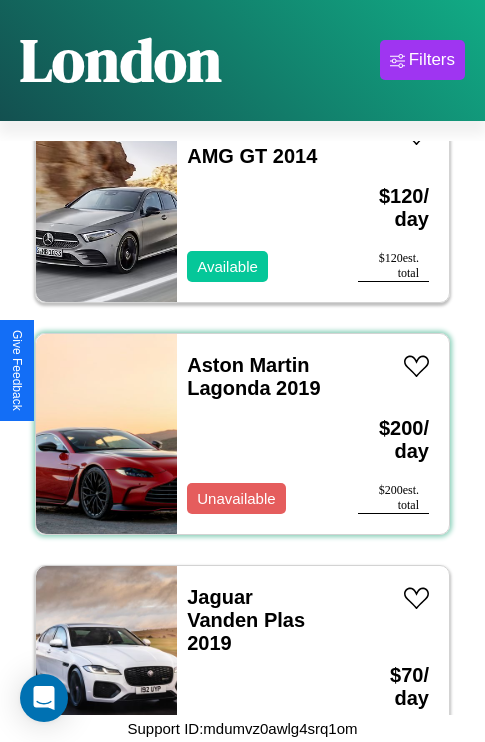 click on "Aston Martin   Lagonda   2019 Unavailable" at bounding box center [257, 434] 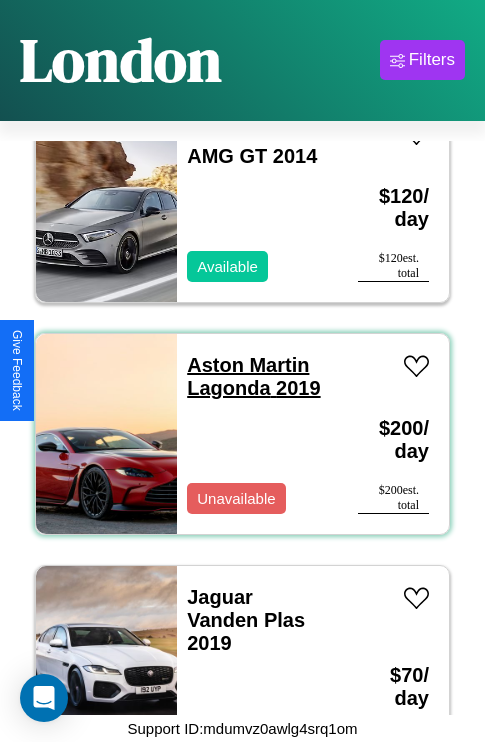 click on "Aston Martin   Lagonda   2019" at bounding box center [253, 376] 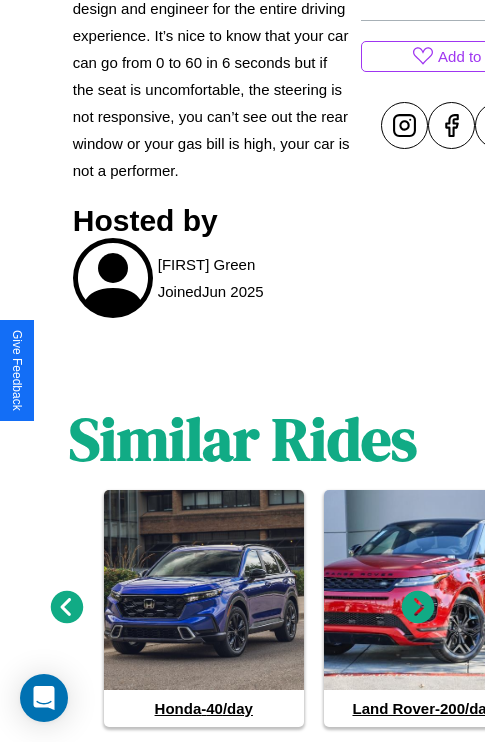scroll, scrollTop: 967, scrollLeft: 0, axis: vertical 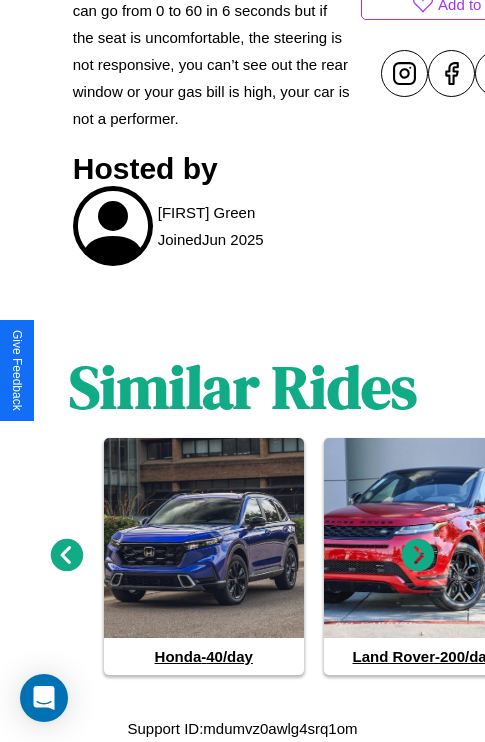 click 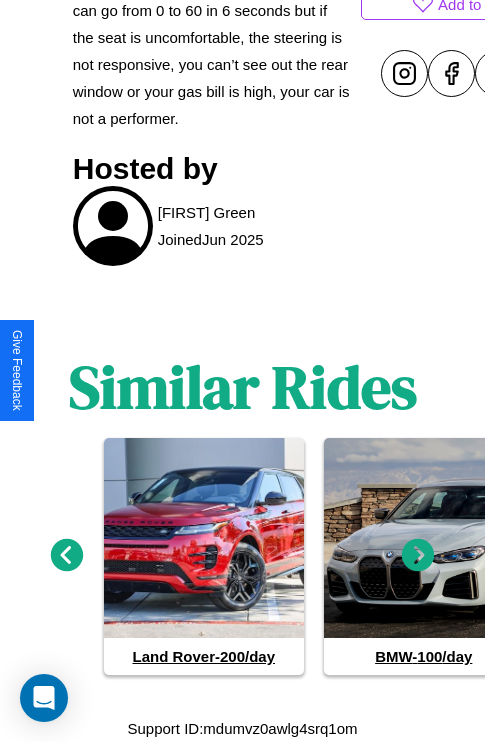 click 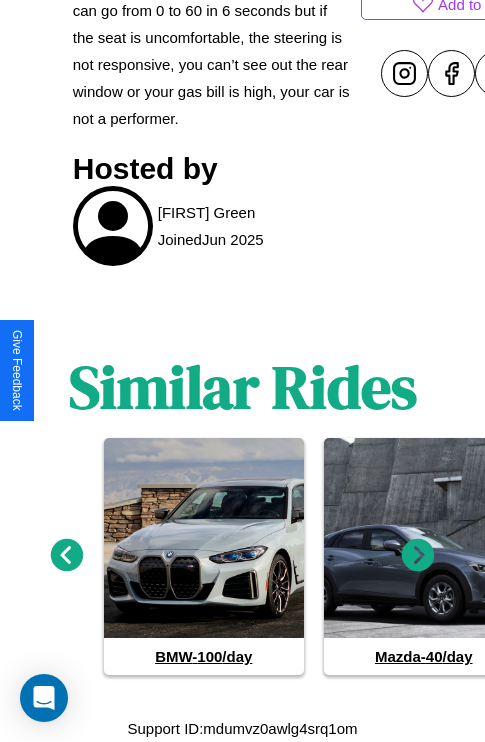 click 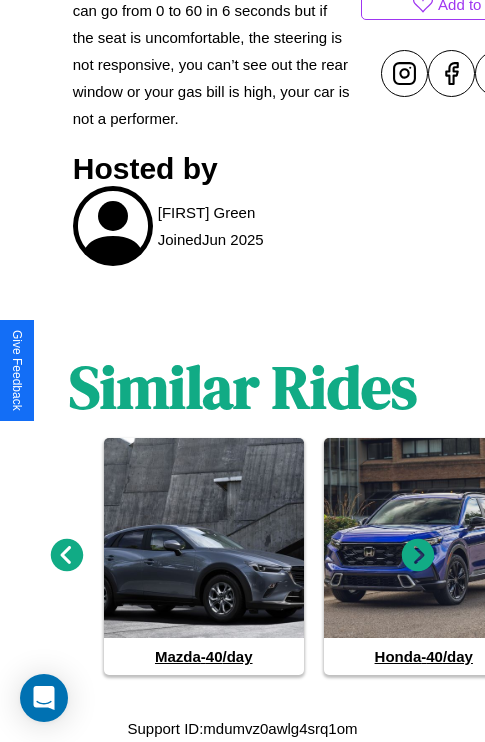 click 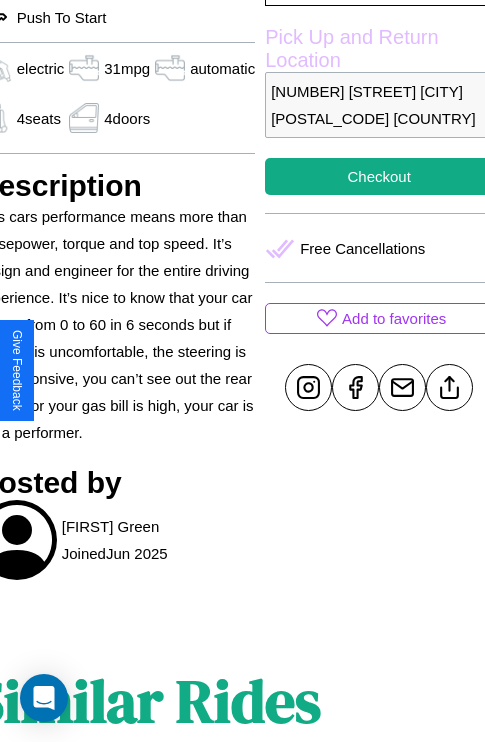 scroll, scrollTop: 669, scrollLeft: 96, axis: both 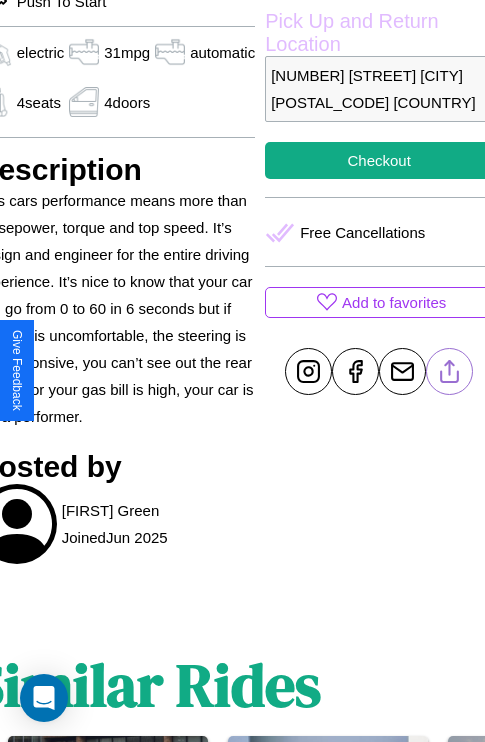 click 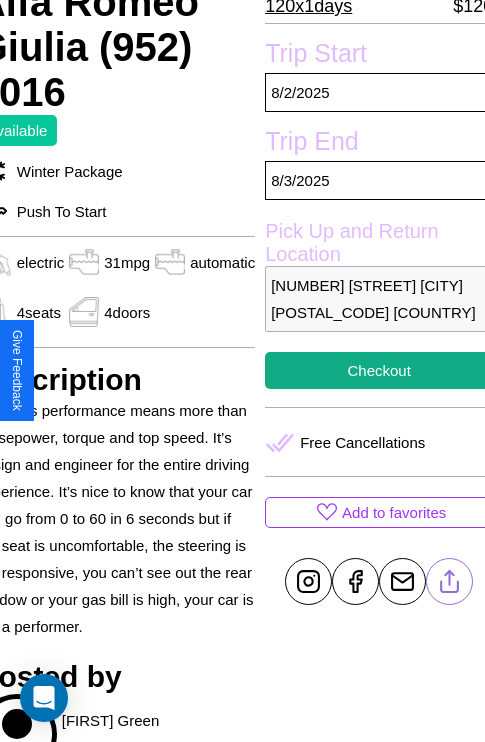 scroll, scrollTop: 458, scrollLeft: 96, axis: both 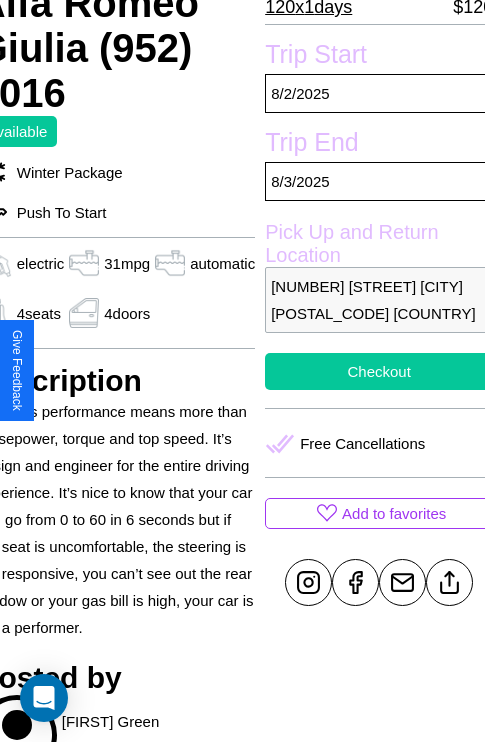 click on "Checkout" at bounding box center [379, 371] 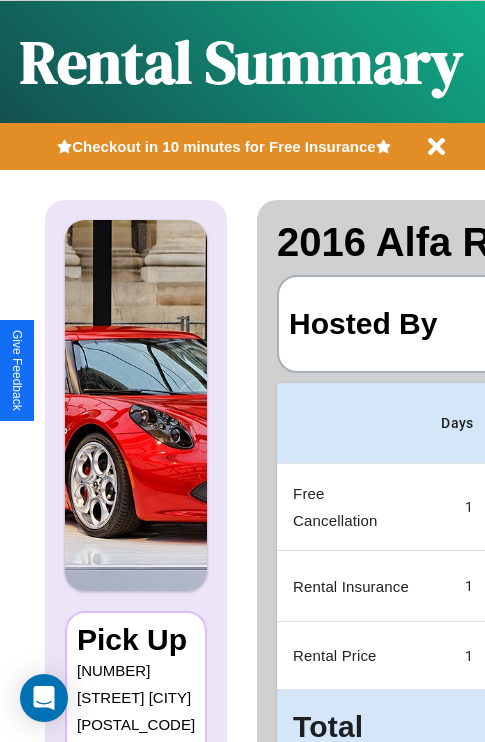 scroll, scrollTop: 0, scrollLeft: 378, axis: horizontal 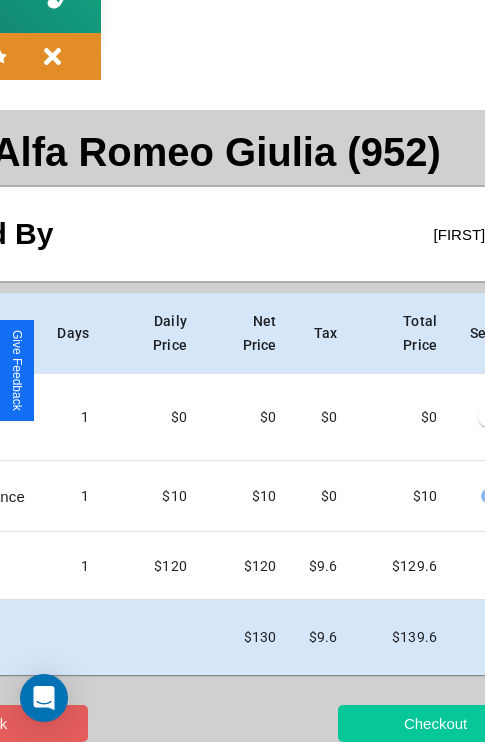 click on "Checkout" at bounding box center (435, 723) 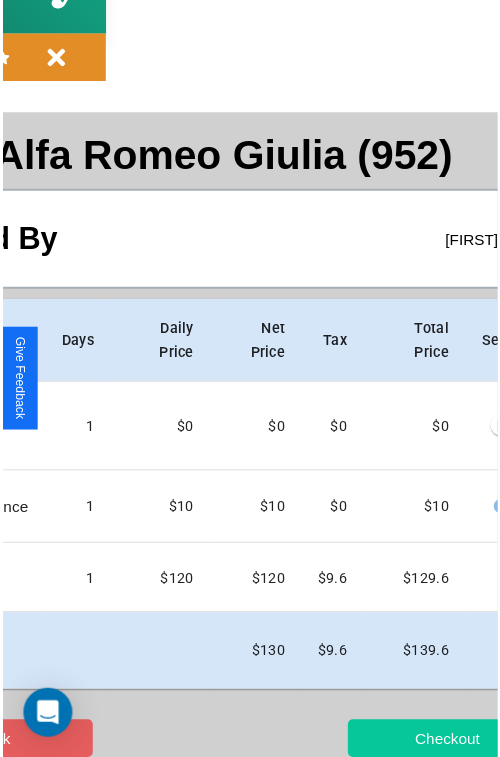 scroll, scrollTop: 0, scrollLeft: 0, axis: both 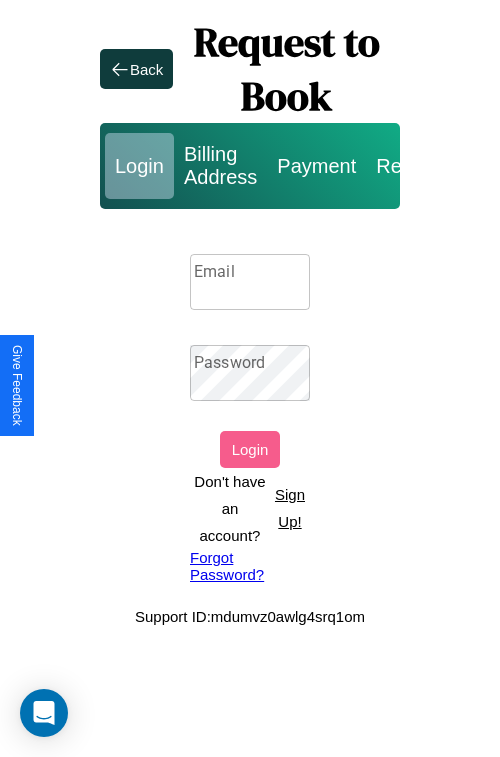 click on "Sign Up!" at bounding box center [290, 508] 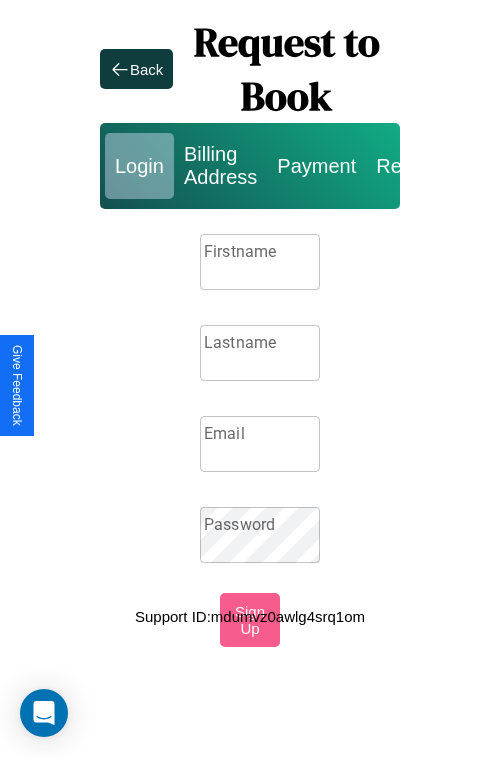 click on "Firstname" at bounding box center [260, 262] 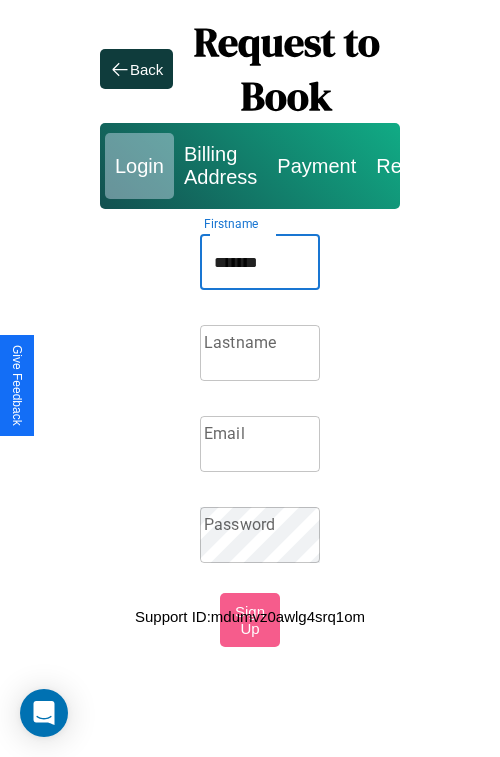 type on "*******" 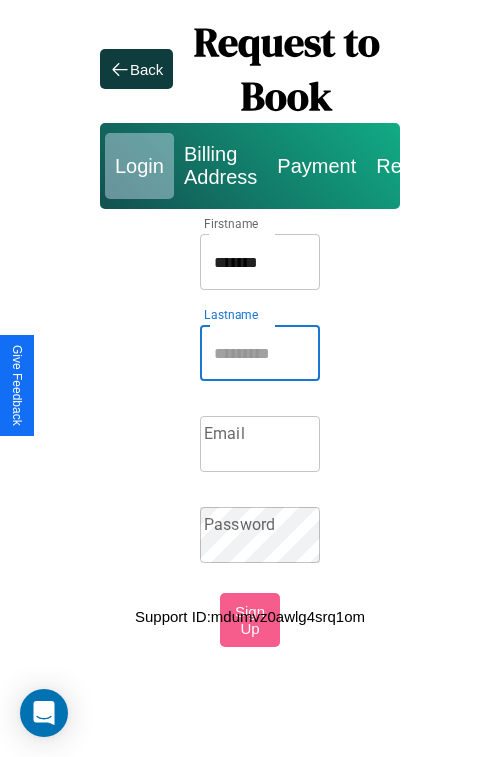 click on "Lastname" at bounding box center [260, 353] 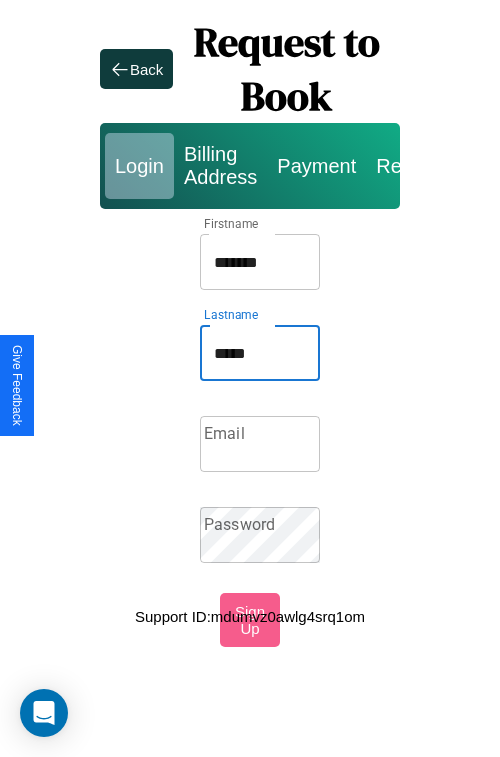type on "*****" 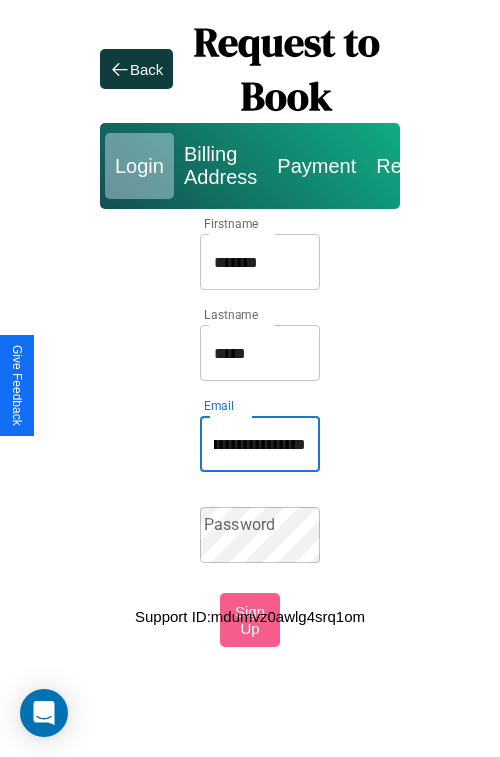 scroll, scrollTop: 0, scrollLeft: 82, axis: horizontal 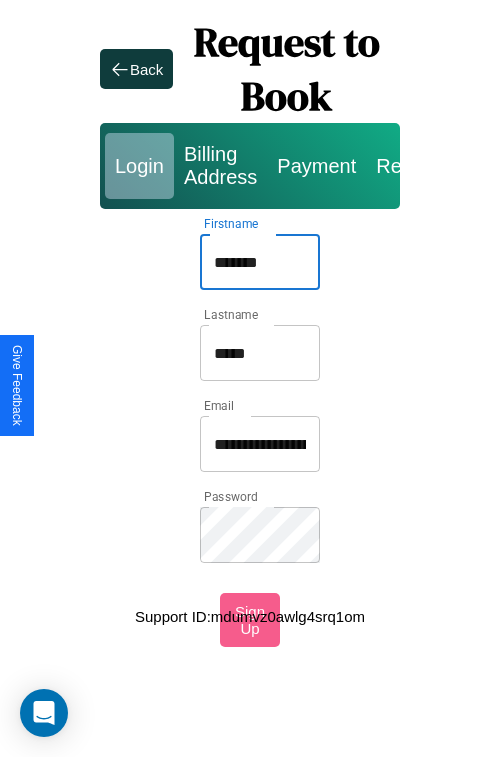 click on "*******" at bounding box center (260, 262) 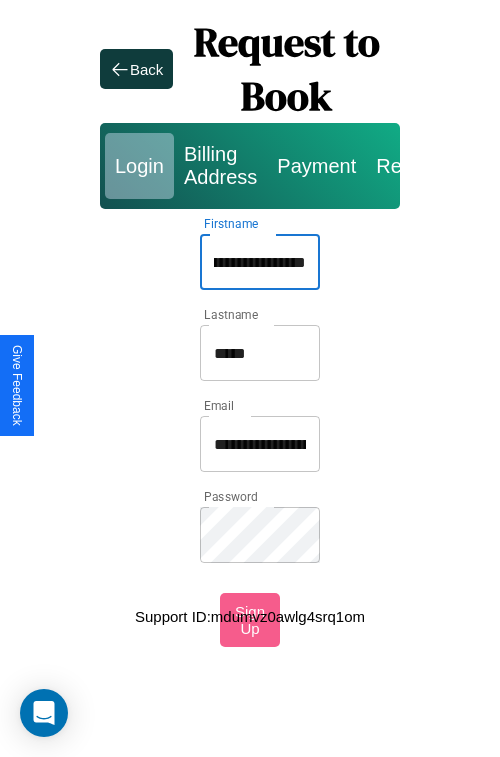 scroll, scrollTop: 0, scrollLeft: 42, axis: horizontal 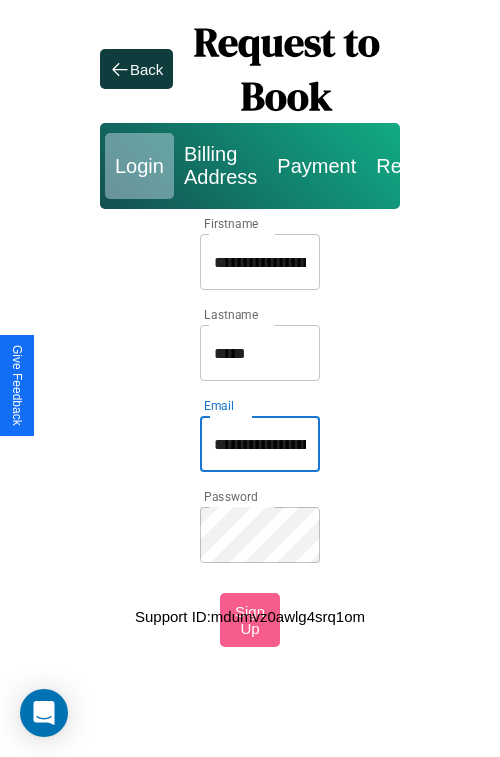 click on "**********" at bounding box center (260, 444) 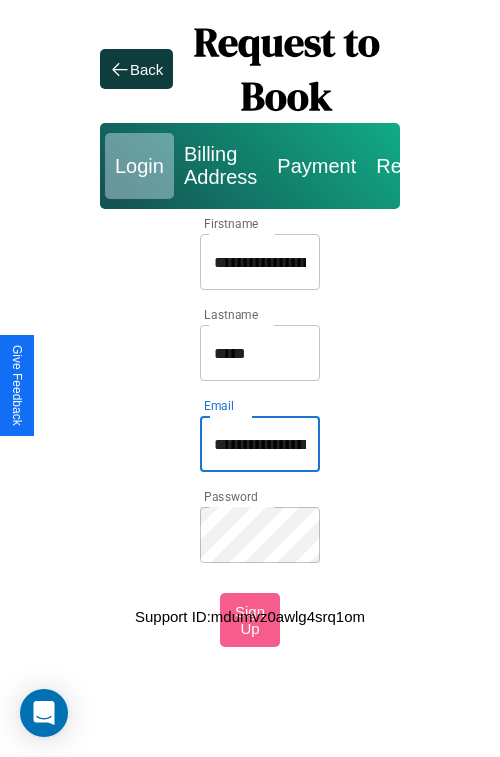 type on "**********" 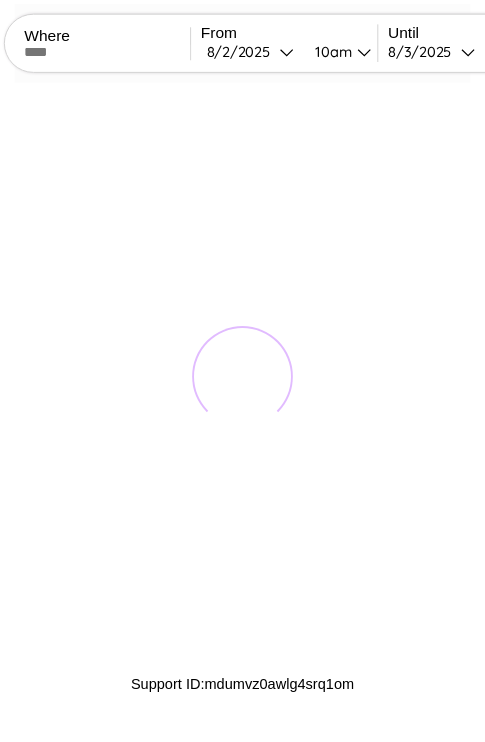 scroll, scrollTop: 0, scrollLeft: 0, axis: both 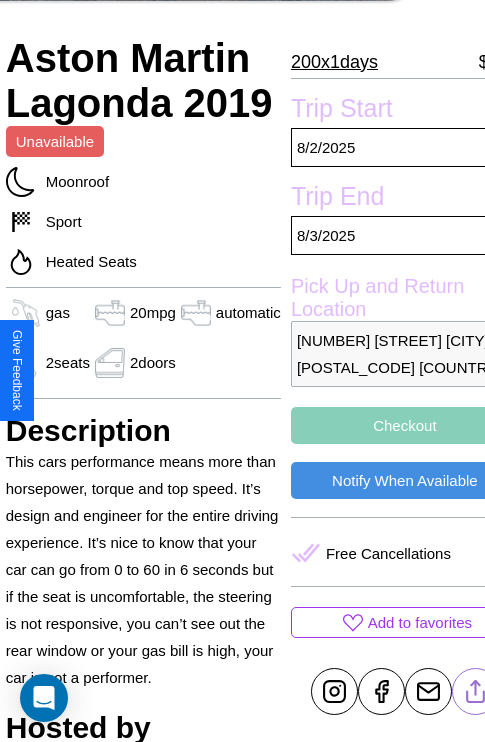 click 